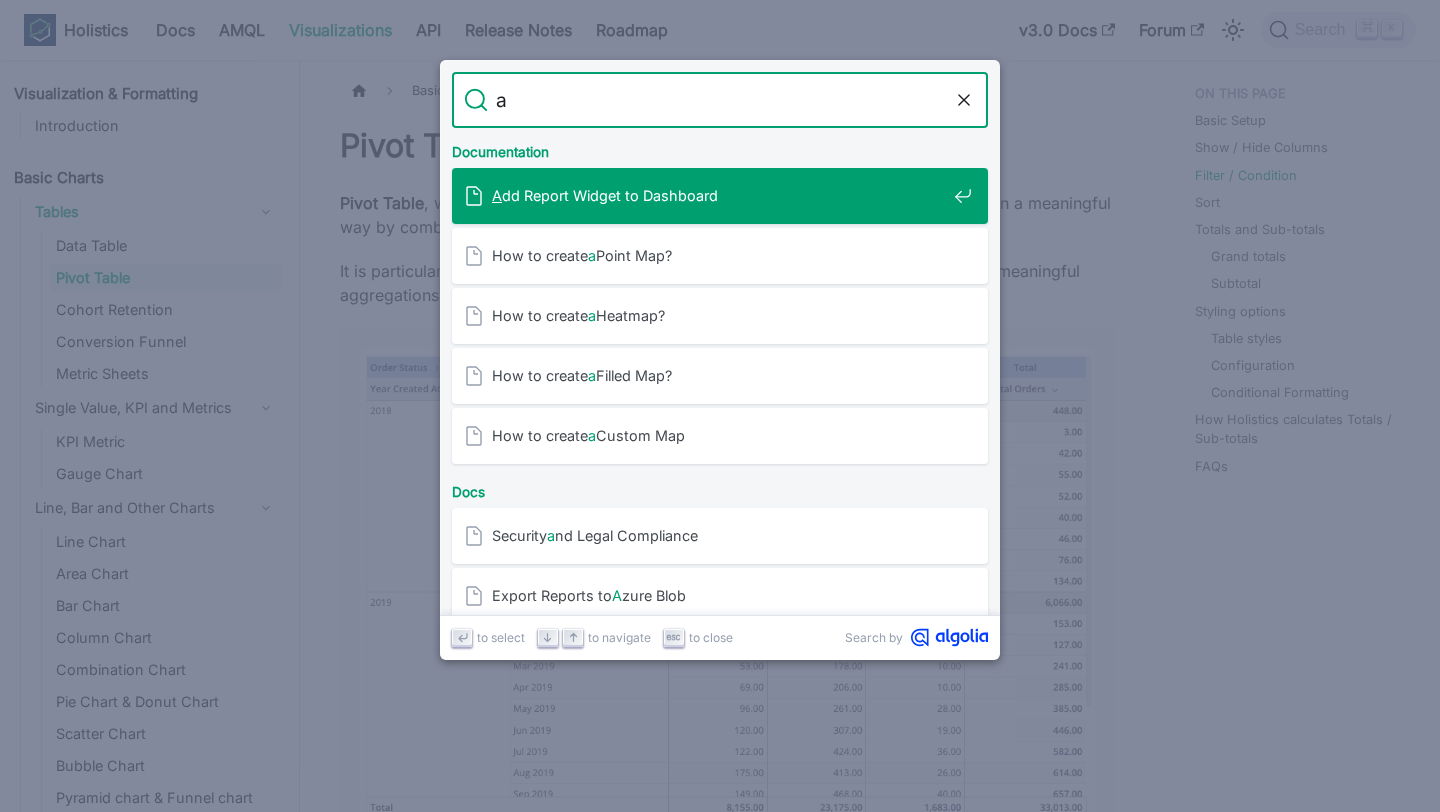 scroll, scrollTop: 2603, scrollLeft: 0, axis: vertical 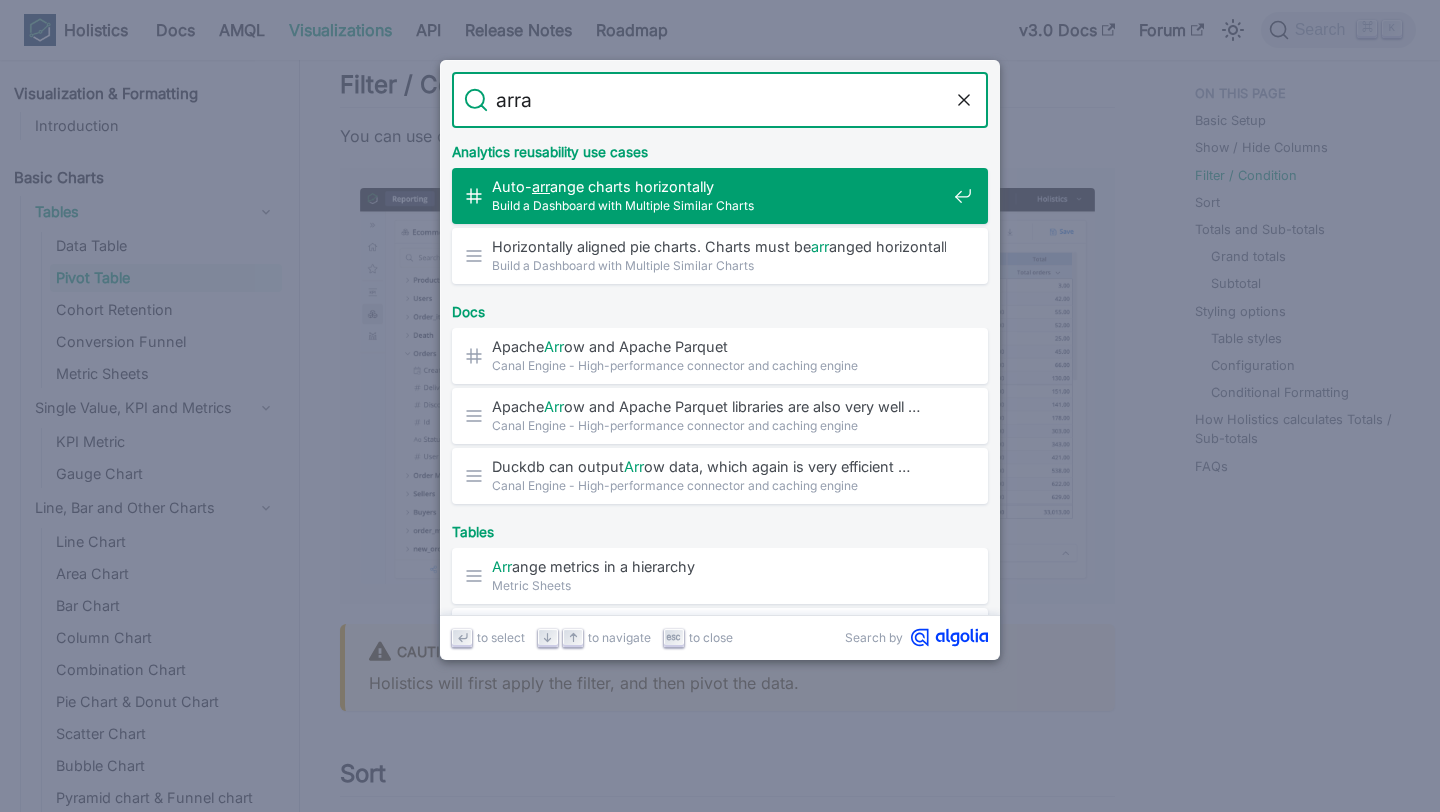 type on "array" 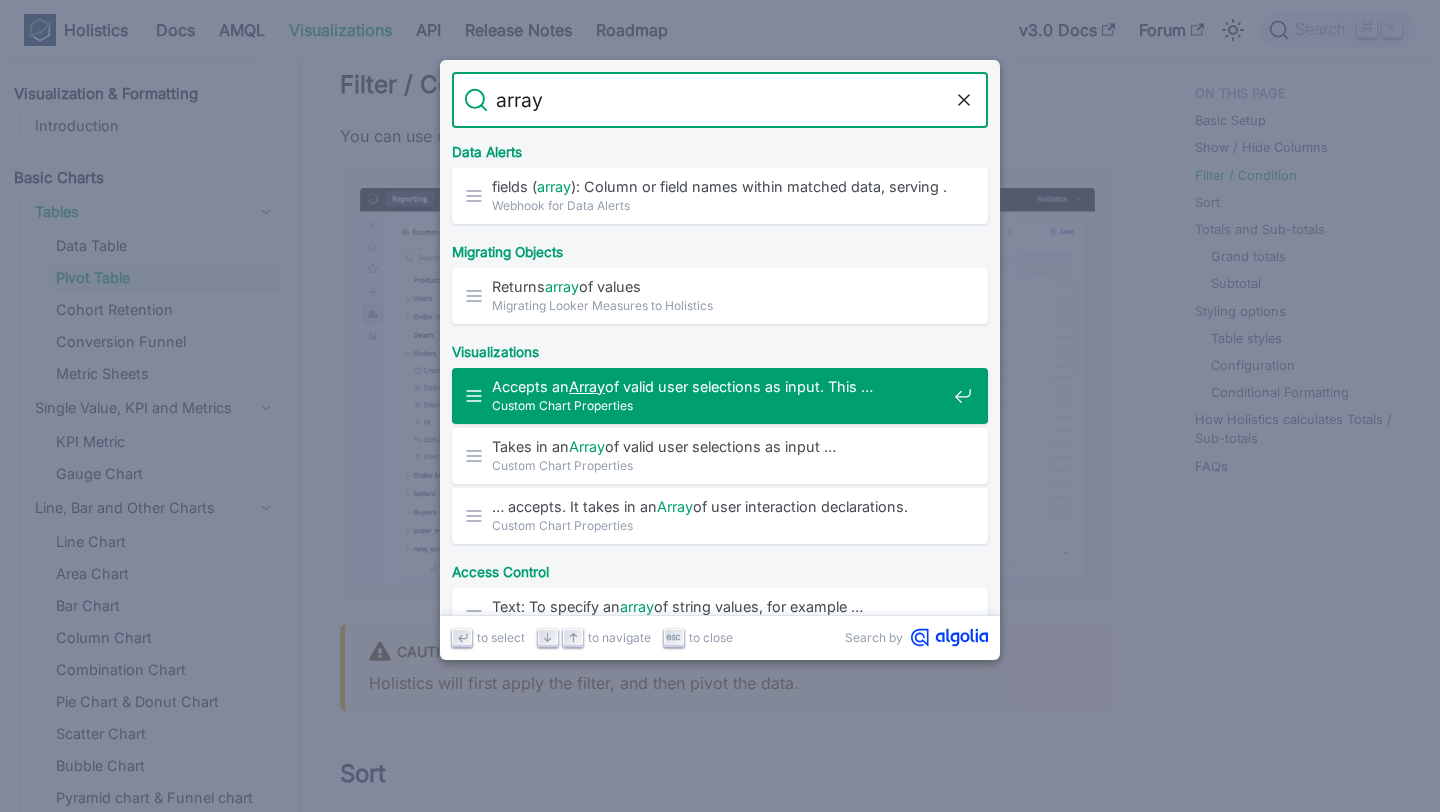 click on "Custom Chart Properties" at bounding box center (719, 405) 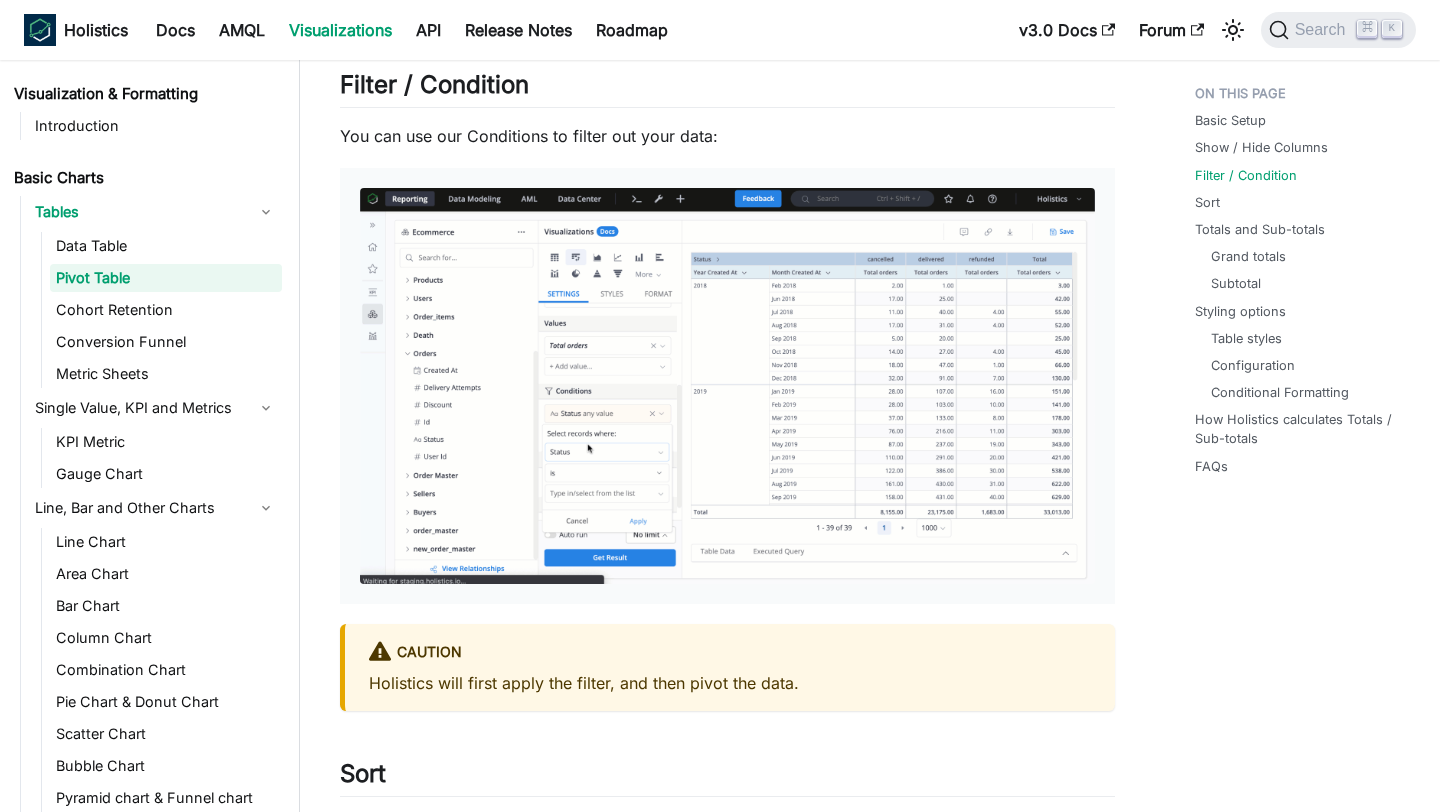 scroll, scrollTop: 12486, scrollLeft: 0, axis: vertical 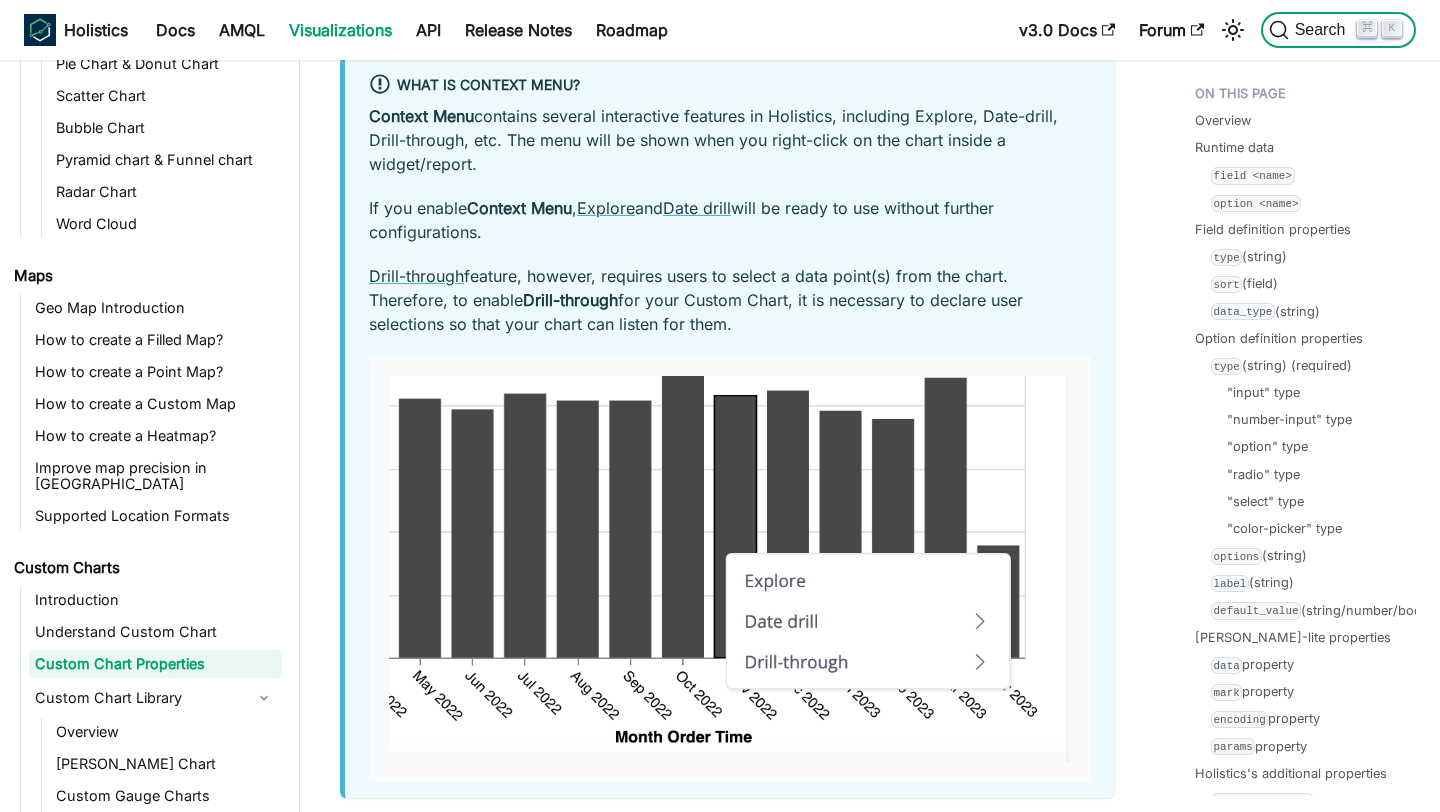 click on "Search" at bounding box center [1323, 30] 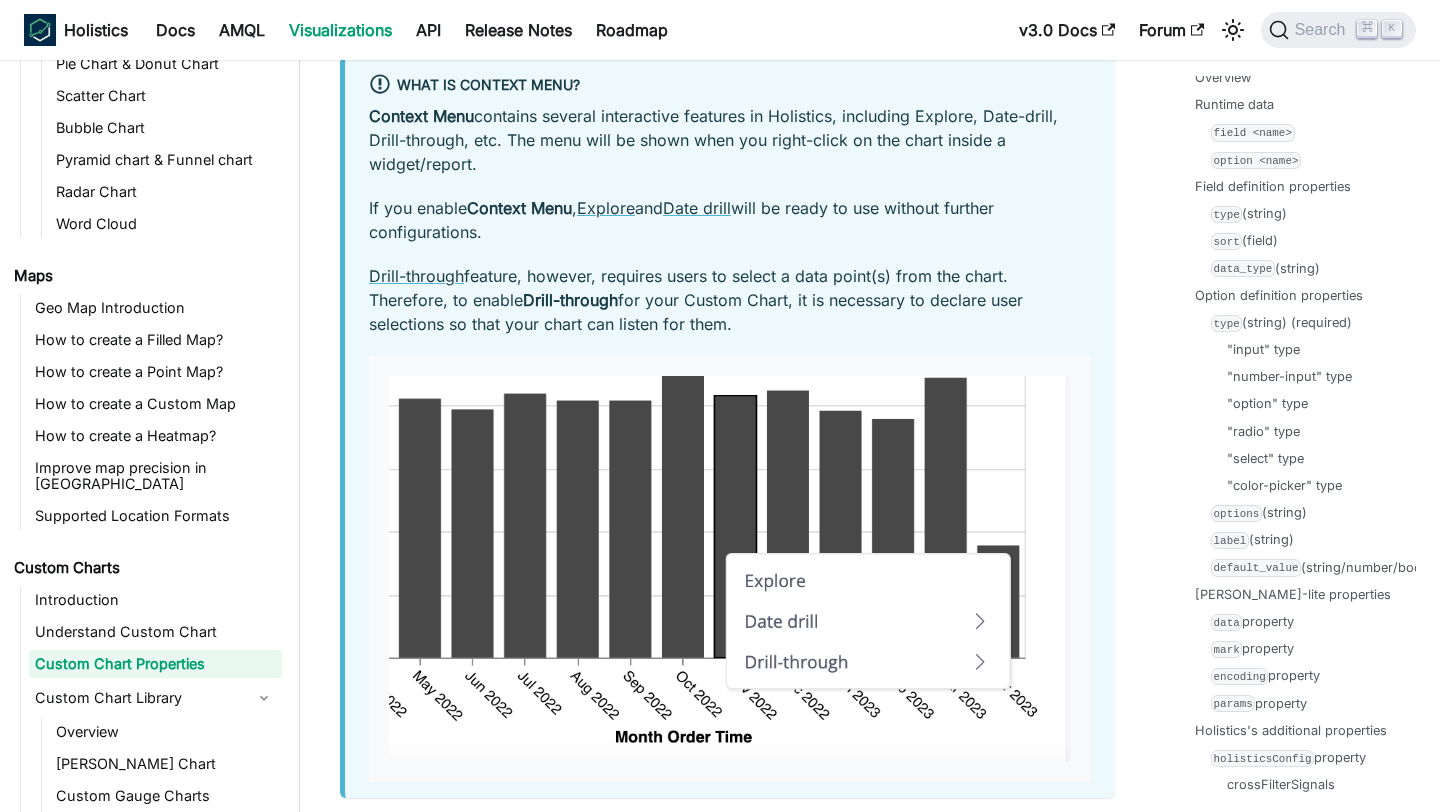 scroll, scrollTop: 0, scrollLeft: 0, axis: both 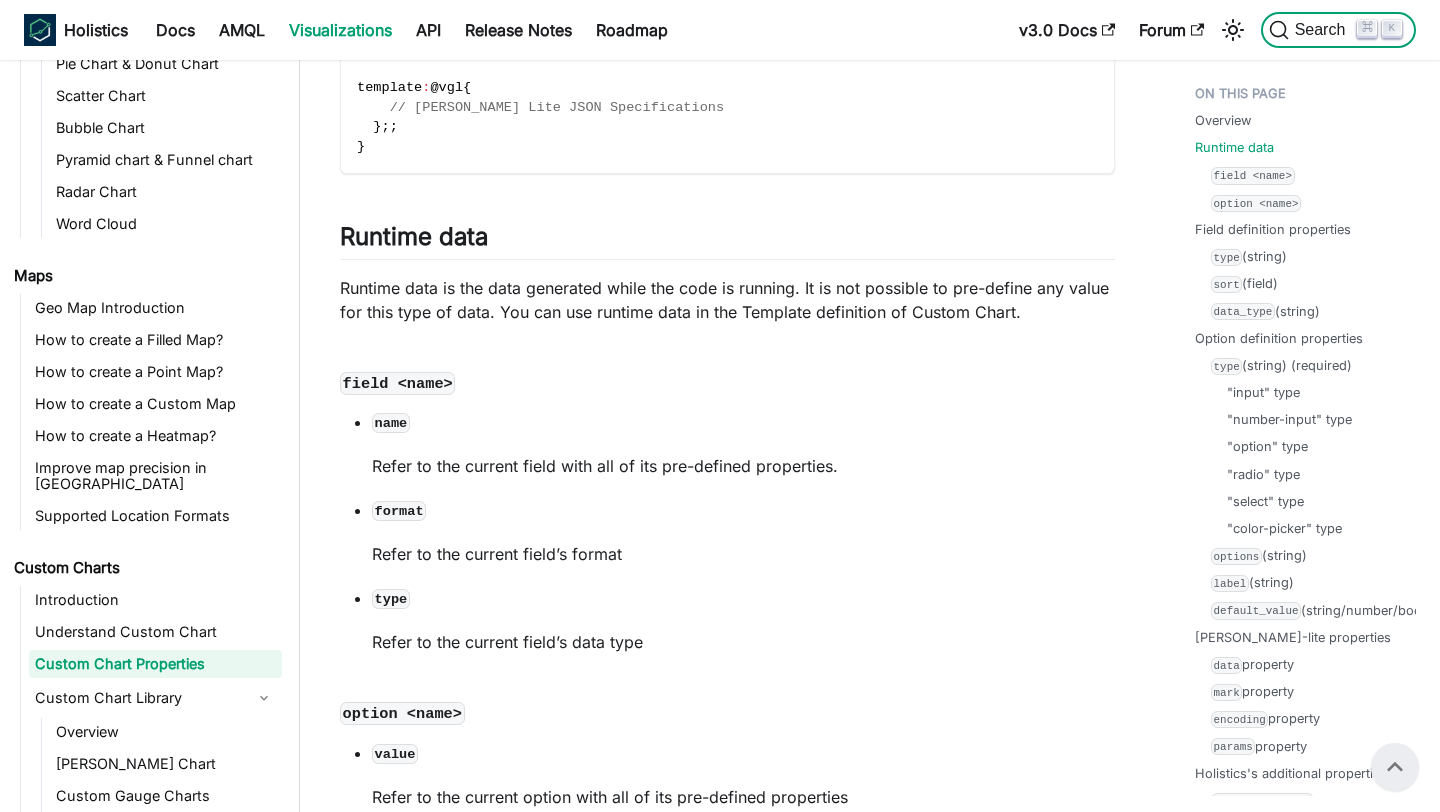 click on "Search" at bounding box center [1313, 30] 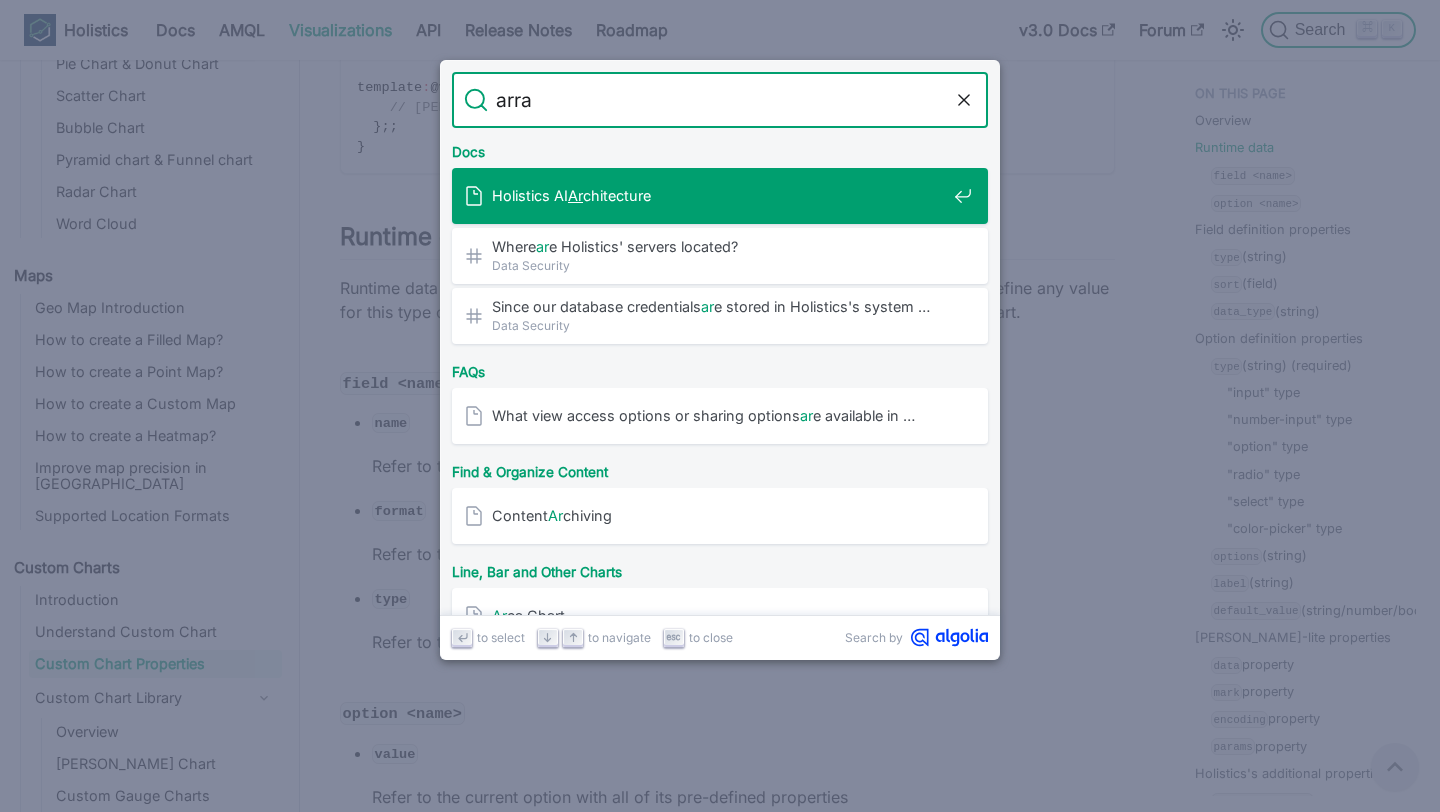 type on "array" 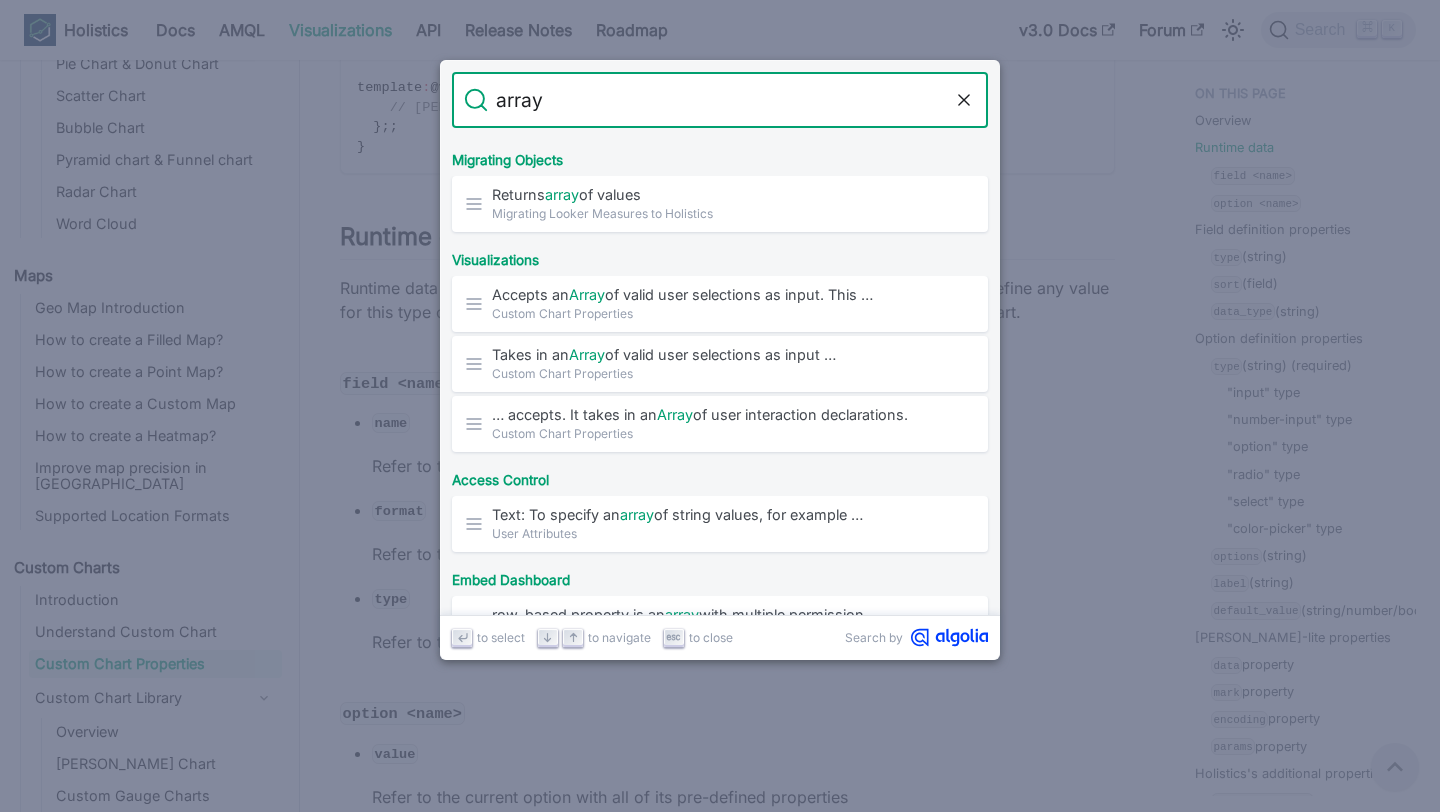 scroll, scrollTop: 0, scrollLeft: 0, axis: both 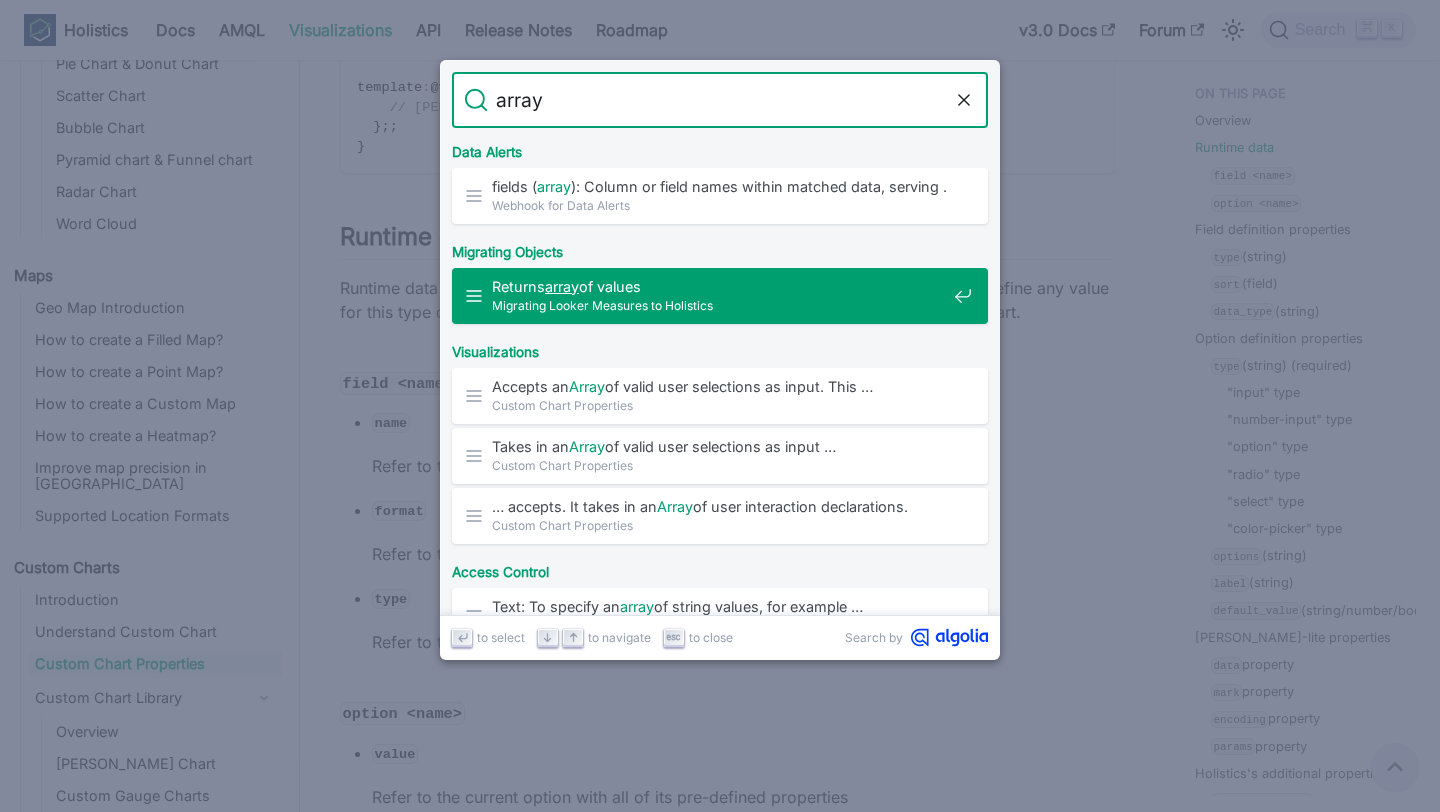 click on "Returns  array  of values" at bounding box center [719, 286] 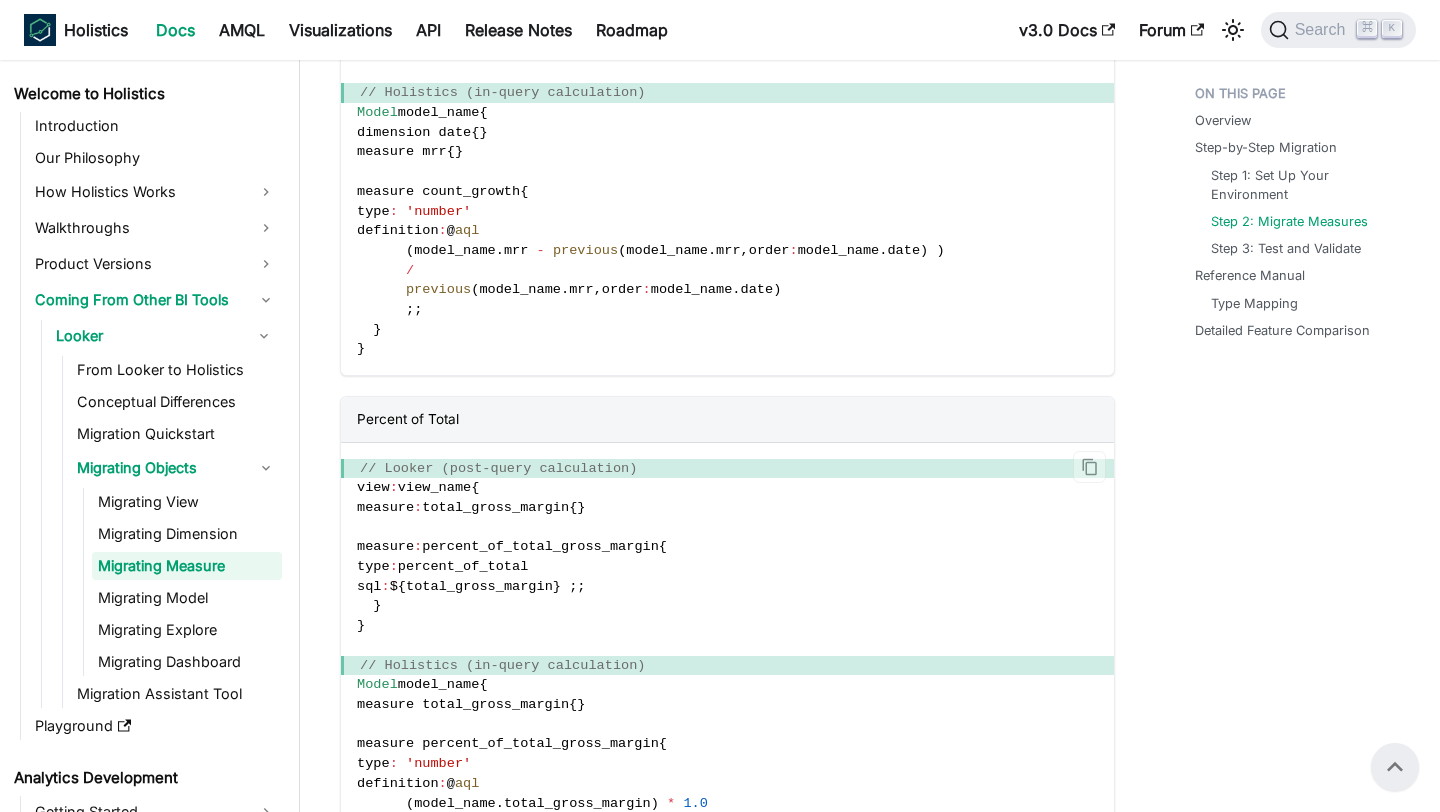 scroll, scrollTop: 3919, scrollLeft: 0, axis: vertical 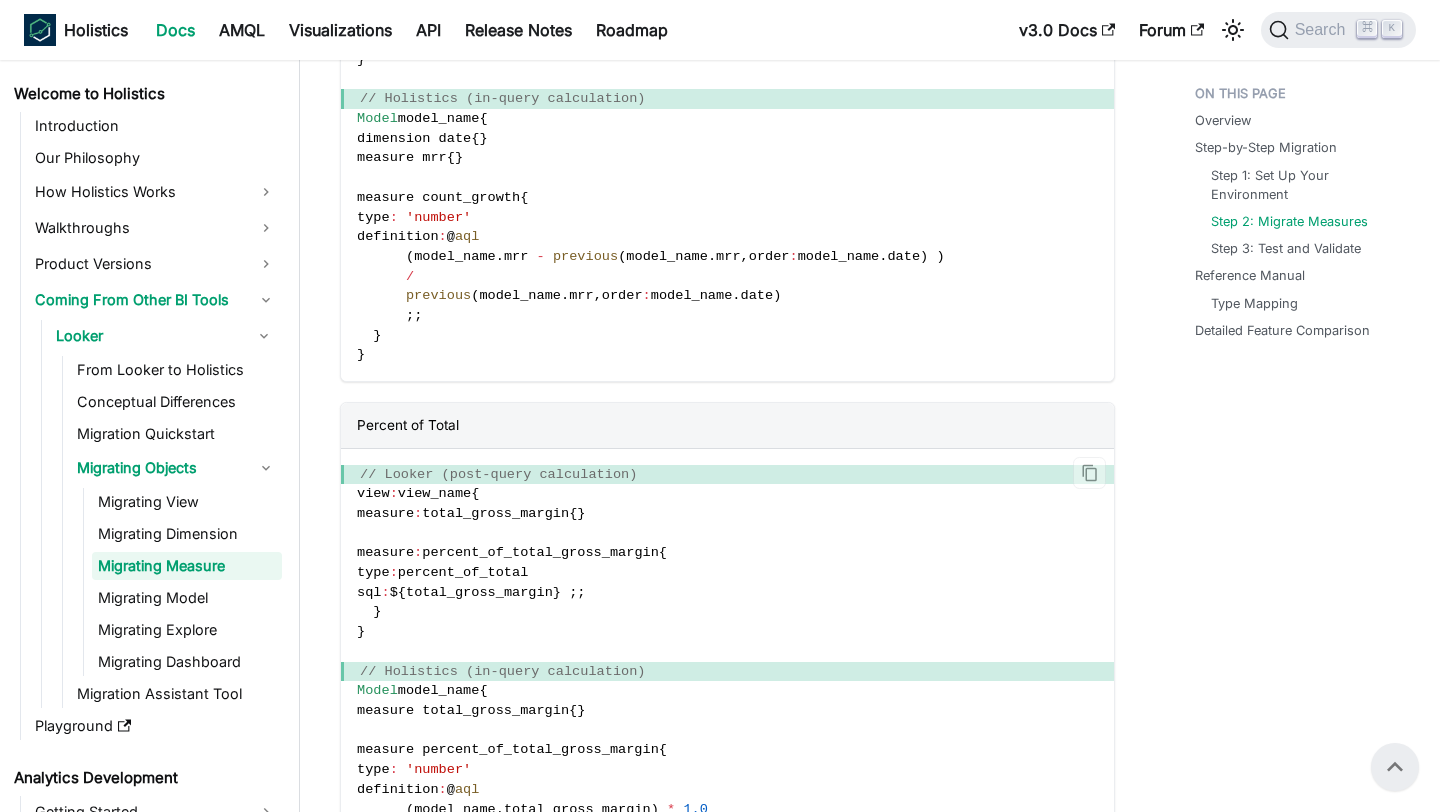 click on "Search ⌘ K" at bounding box center (1332, 30) 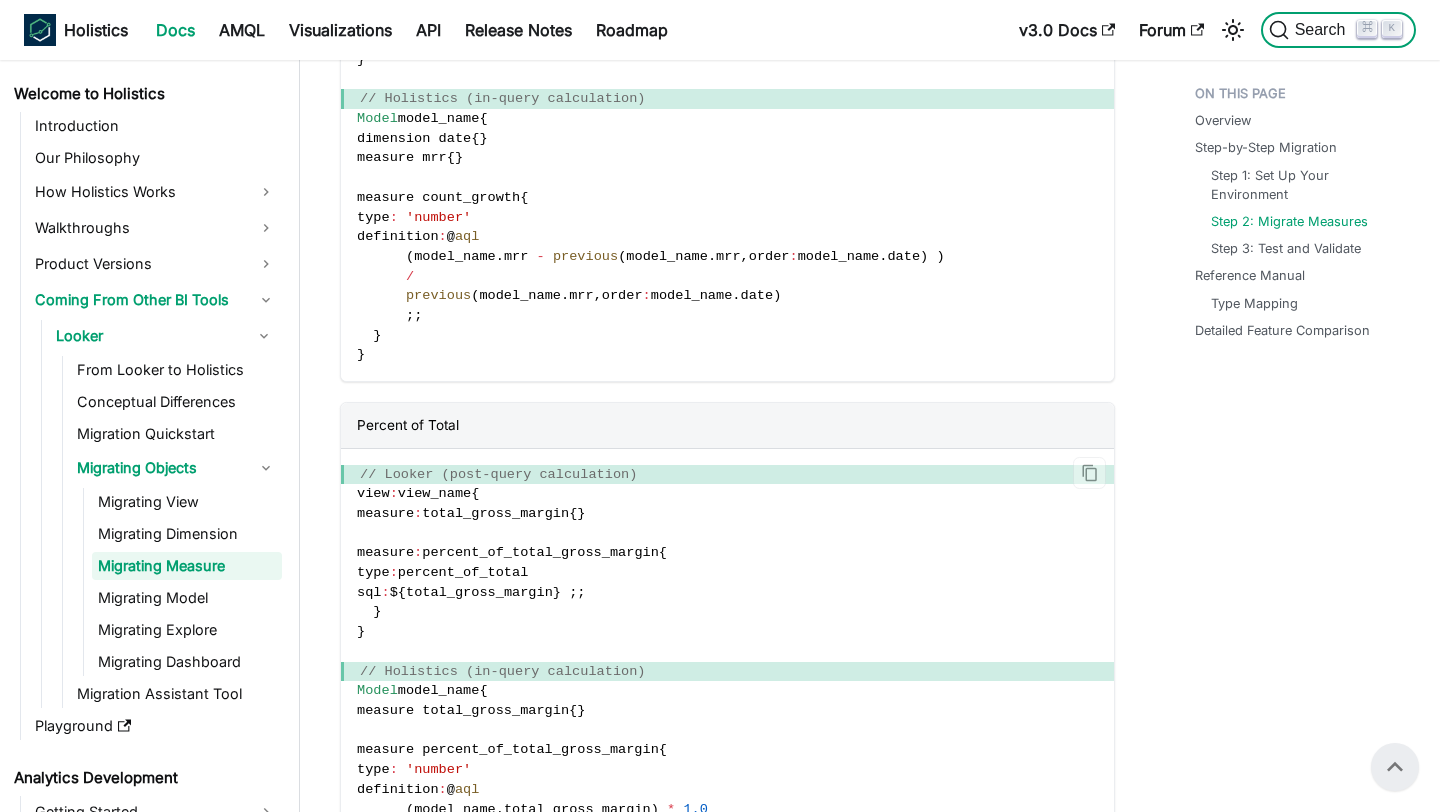 click on "Search" at bounding box center [1323, 30] 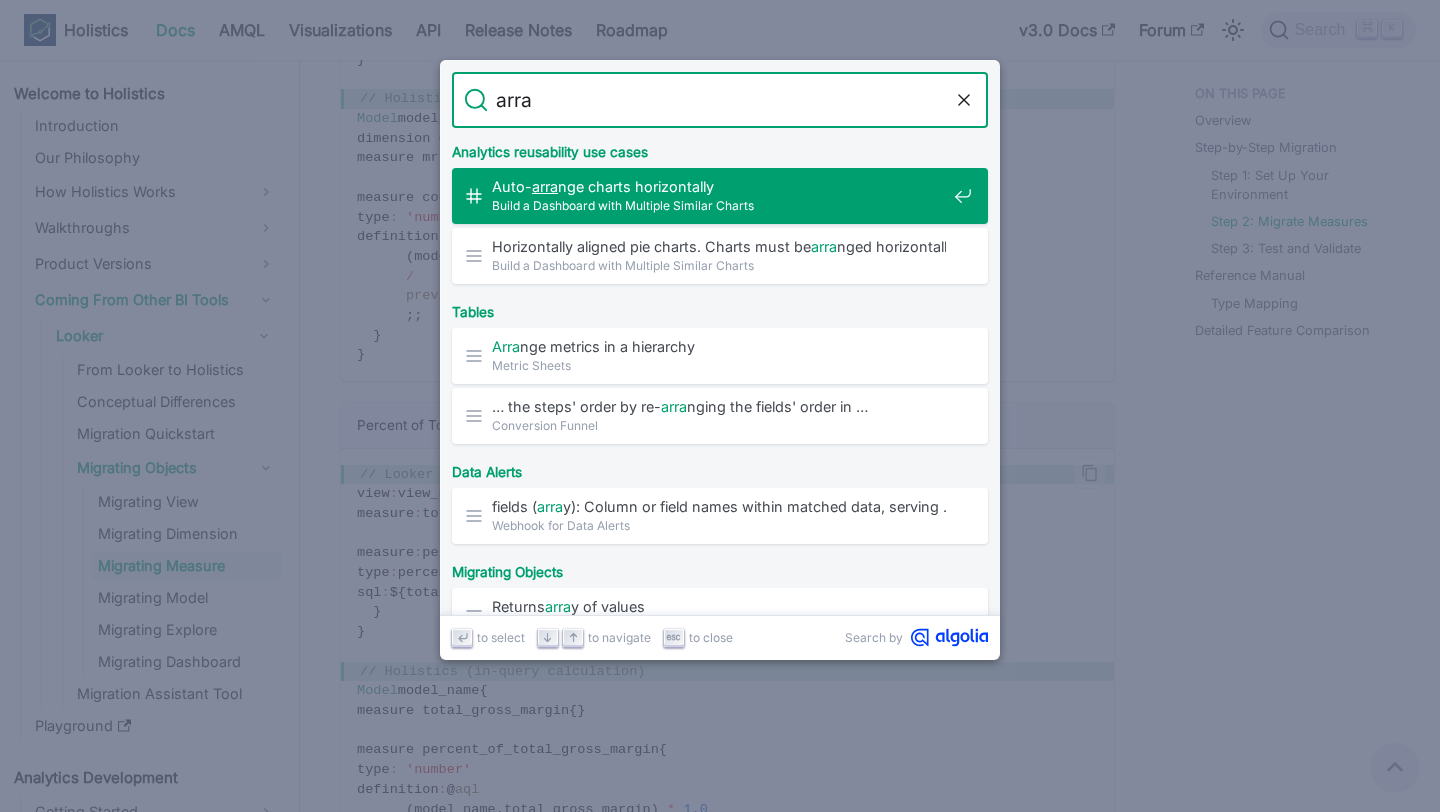 type on "array" 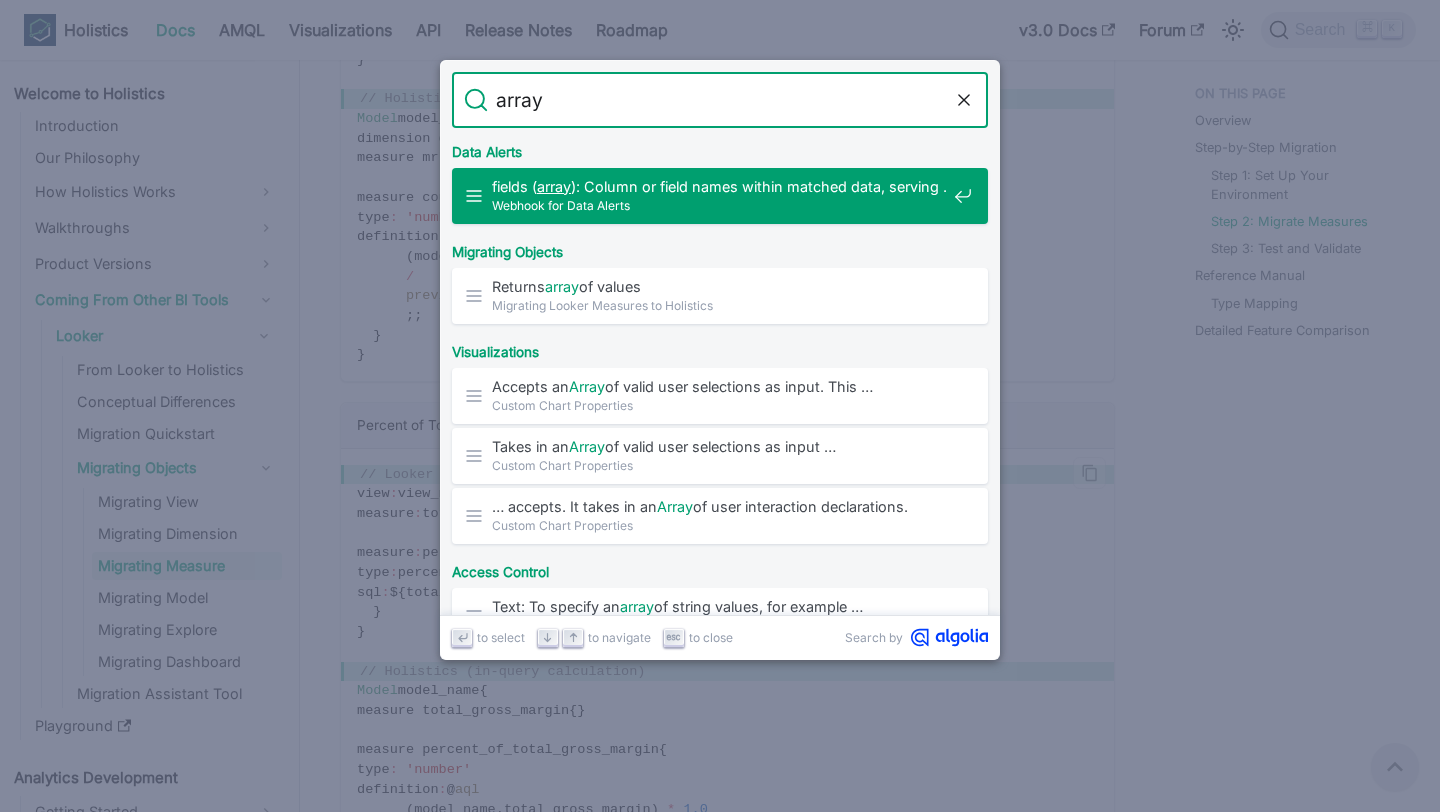 click on "fields ( array ): Column or field names within matched data, serving …" at bounding box center [719, 186] 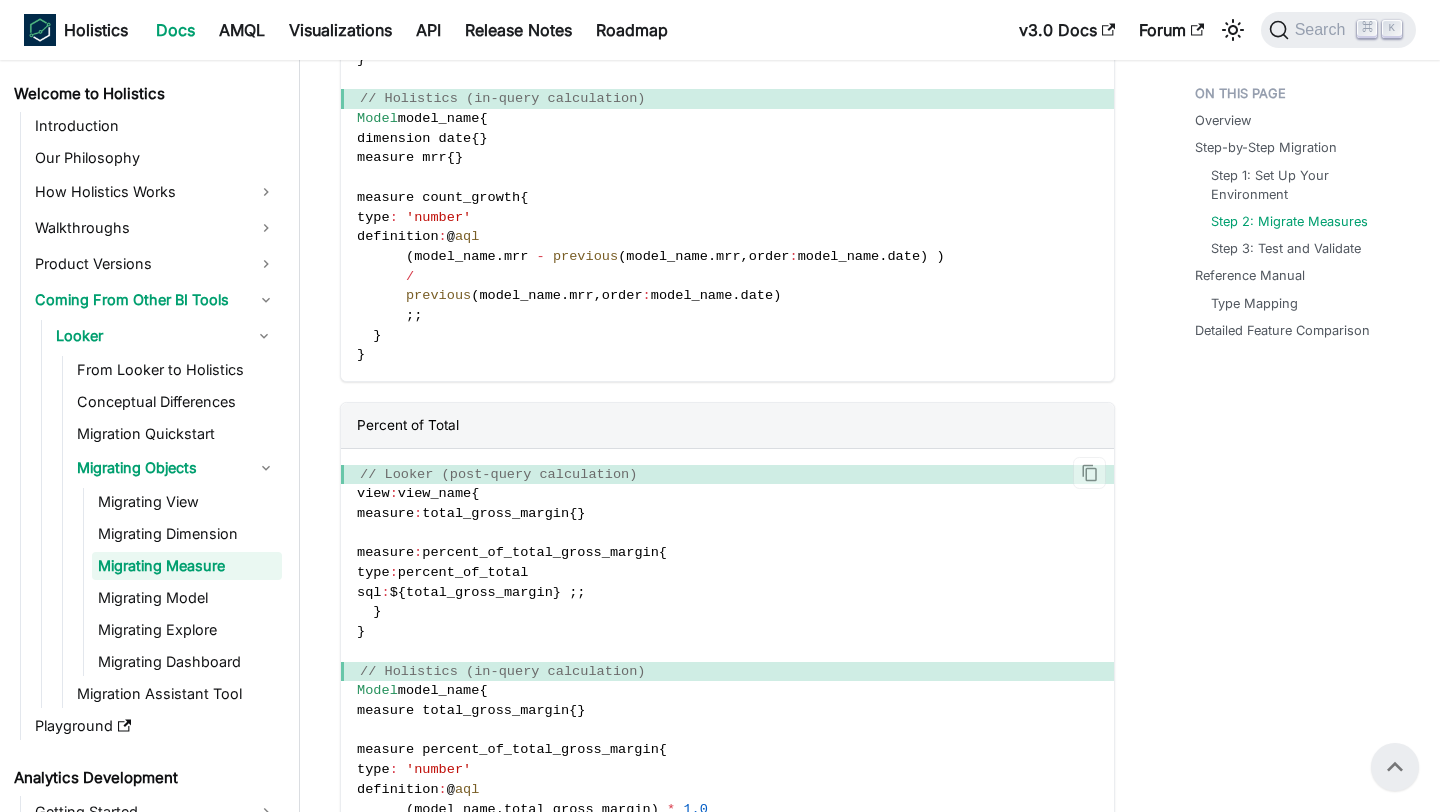 scroll, scrollTop: 1058, scrollLeft: 0, axis: vertical 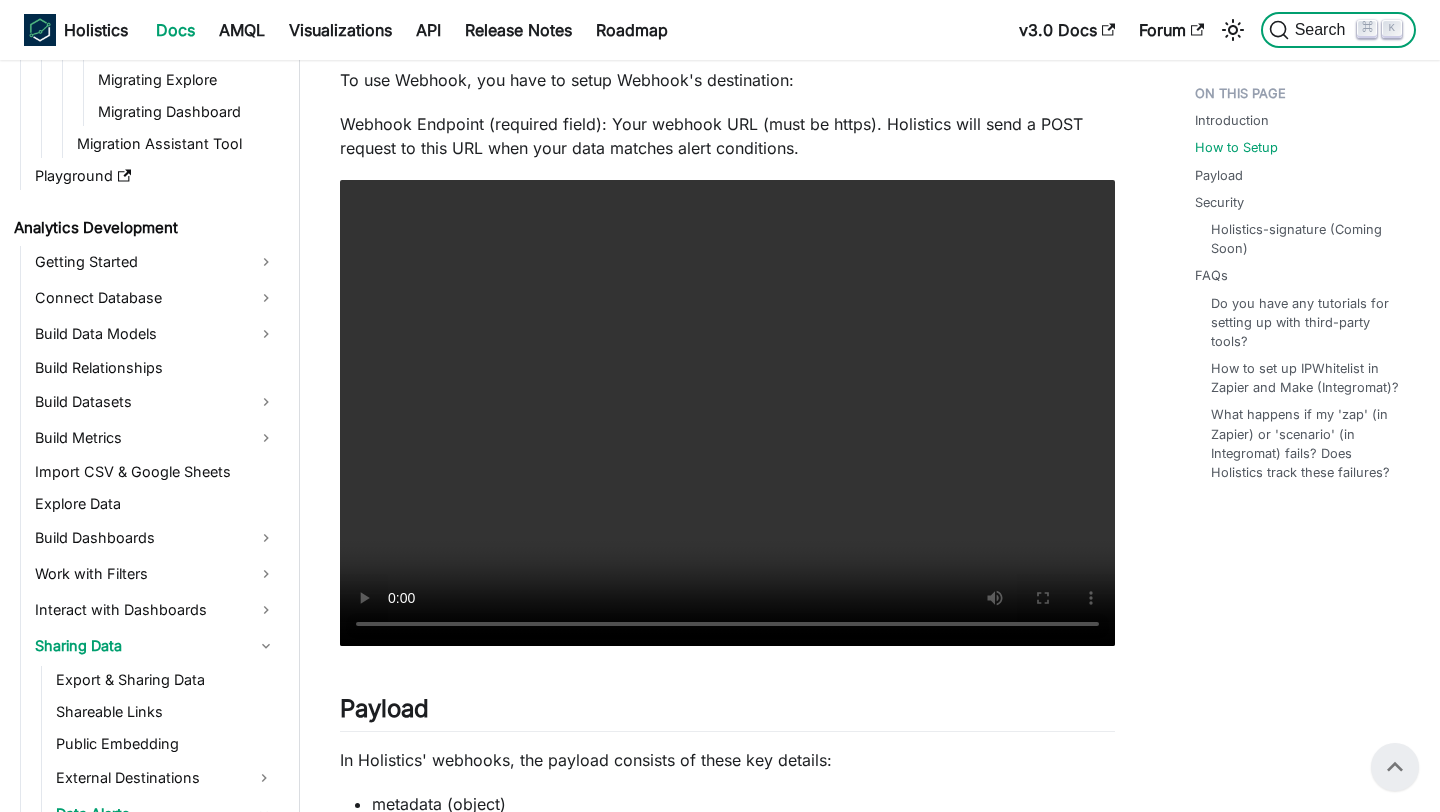 click on "Search" at bounding box center (1323, 30) 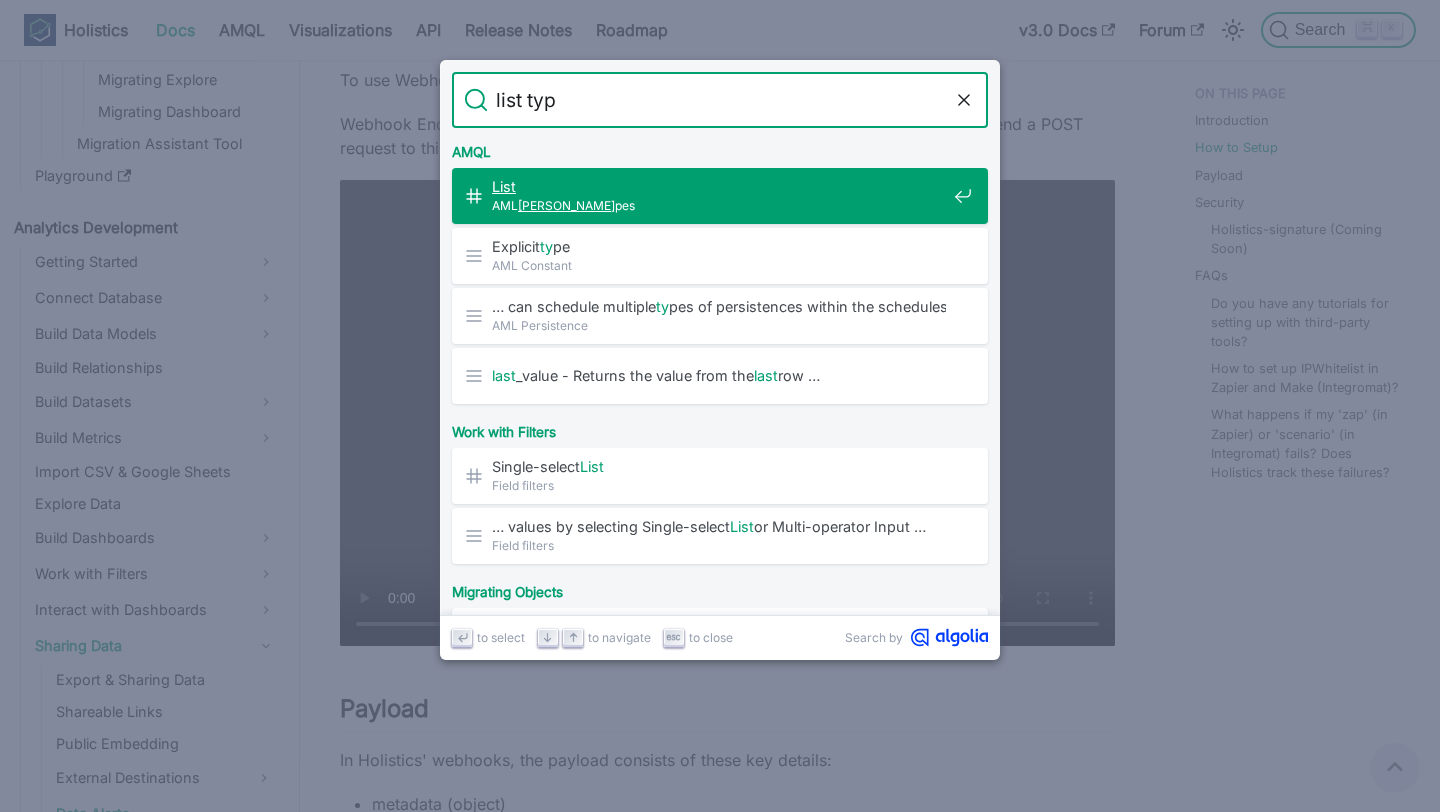 type on "list type" 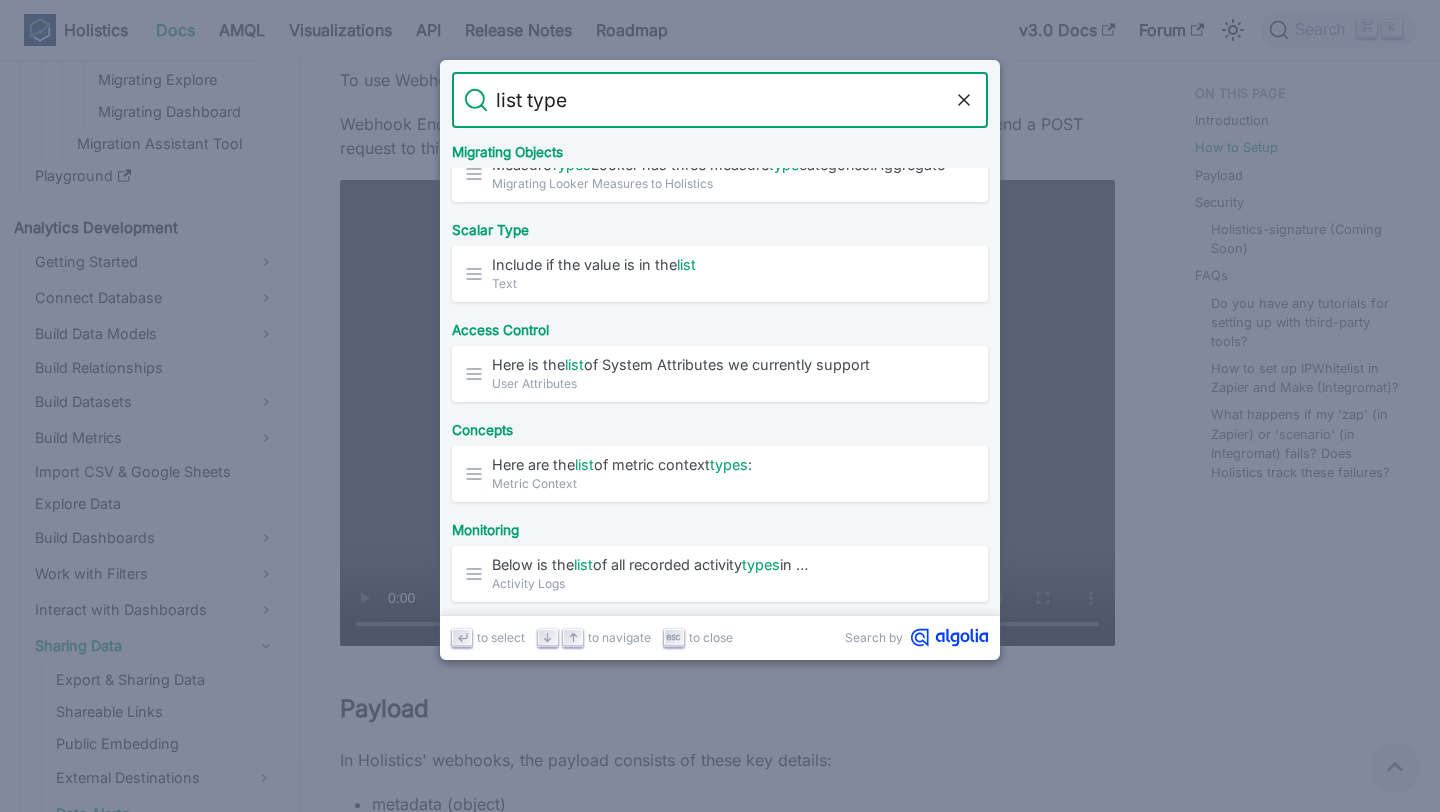 scroll, scrollTop: 583, scrollLeft: 0, axis: vertical 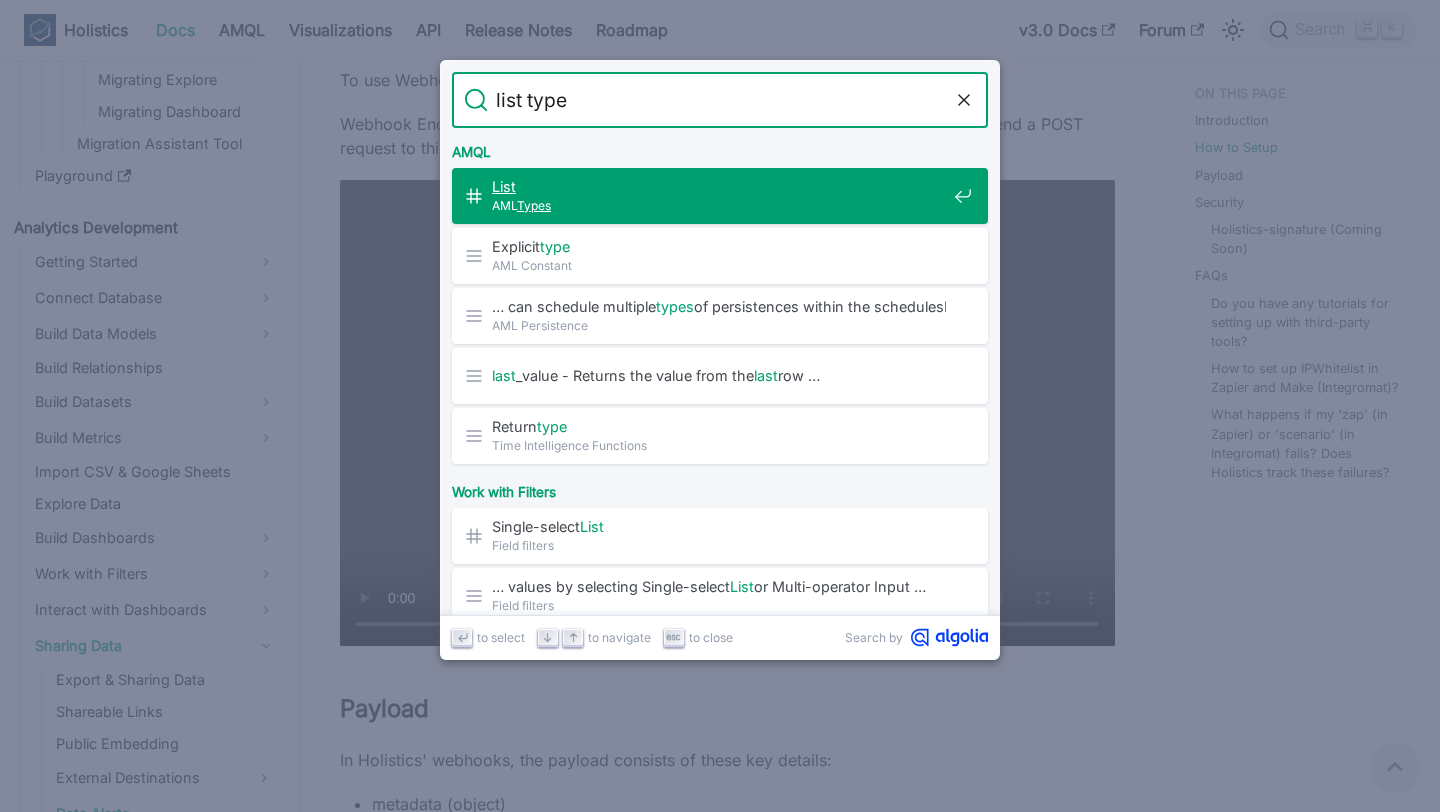click on "AML  Types" at bounding box center [719, 205] 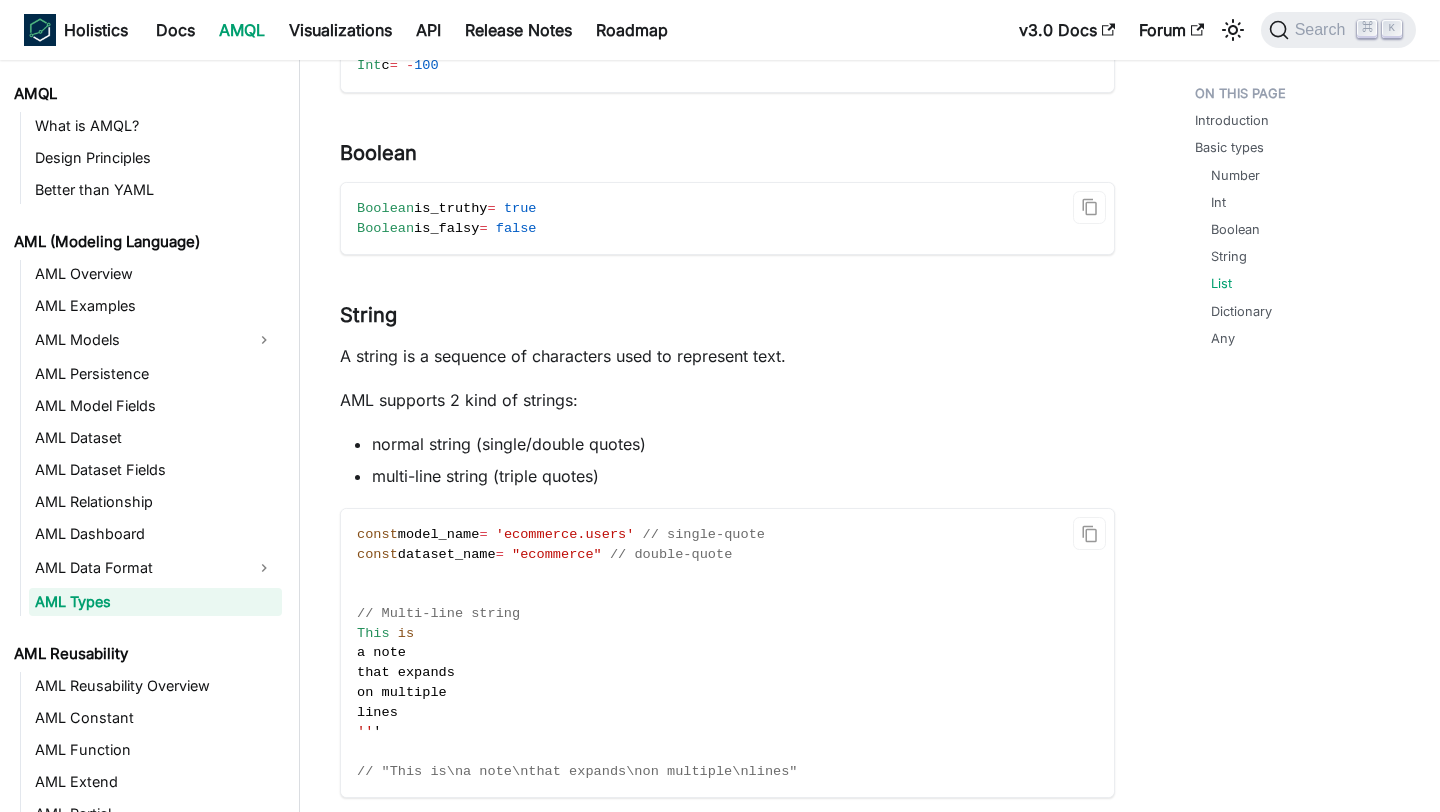 scroll, scrollTop: 1562, scrollLeft: 0, axis: vertical 